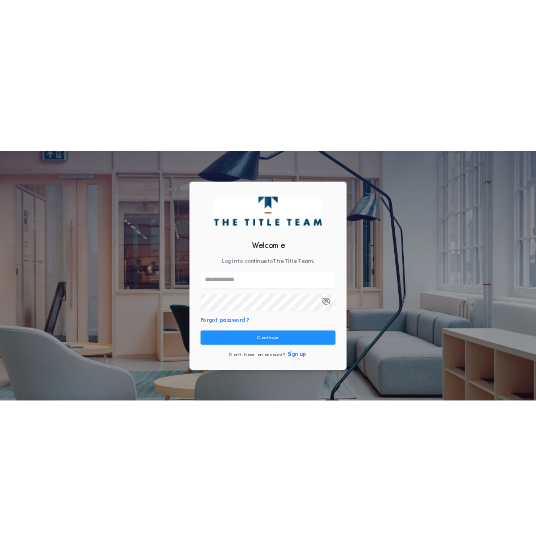 scroll, scrollTop: 0, scrollLeft: 0, axis: both 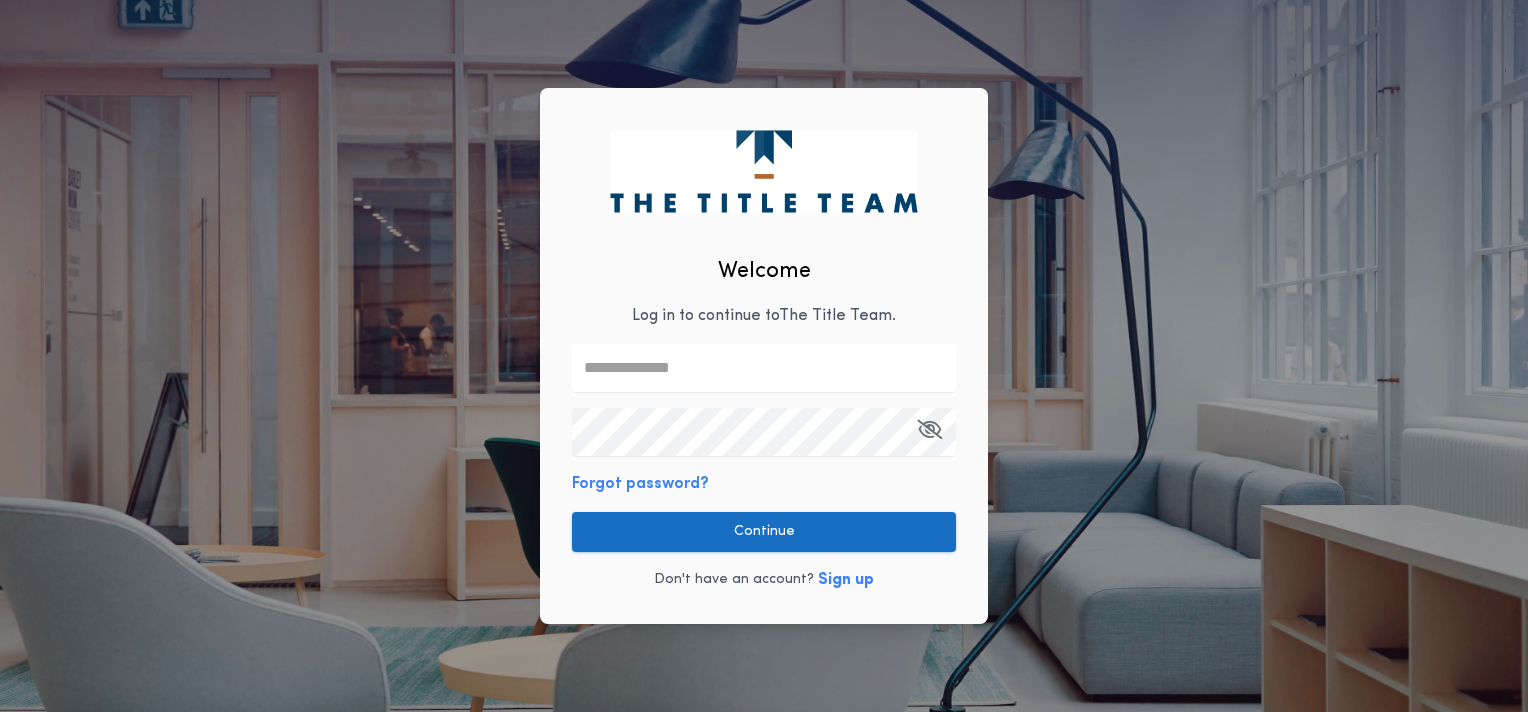 type on "**********" 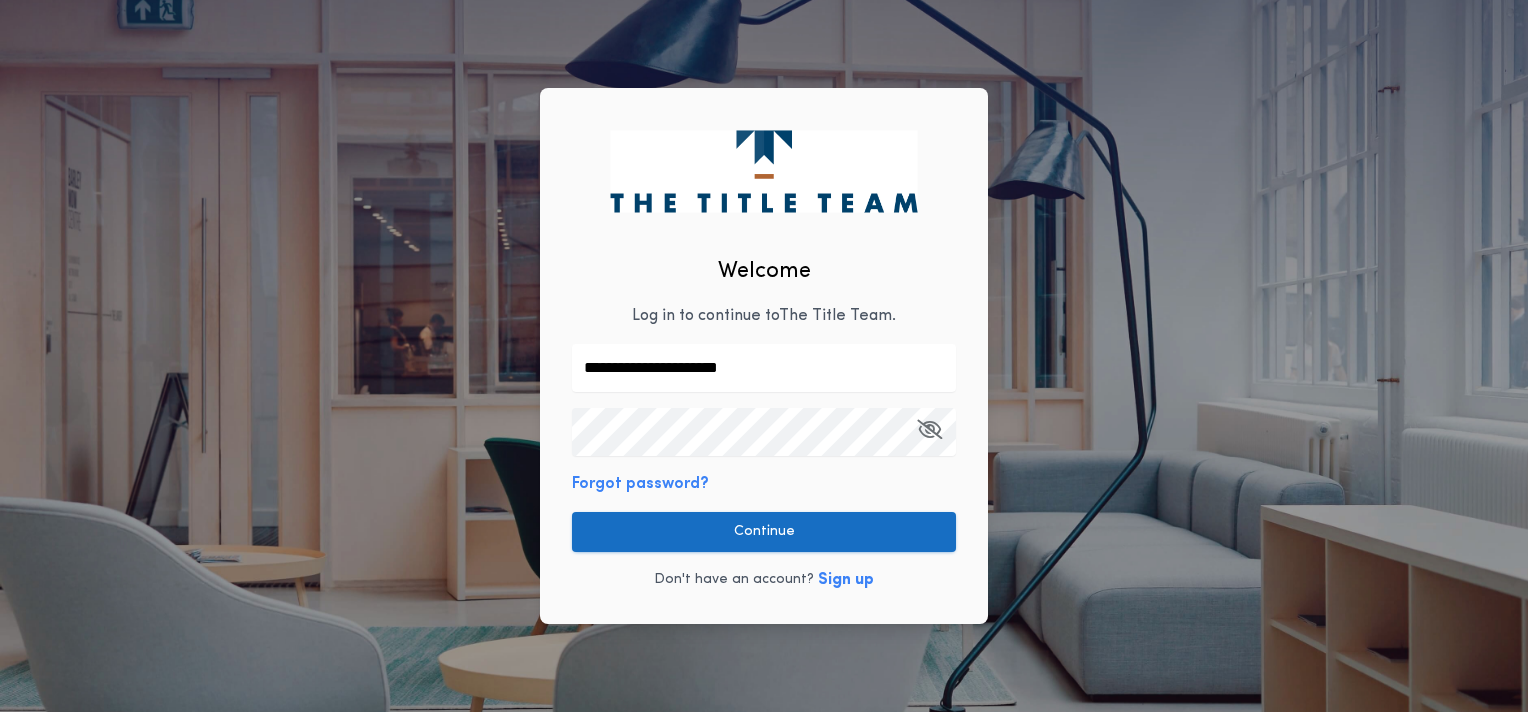 click on "Continue" at bounding box center [764, 532] 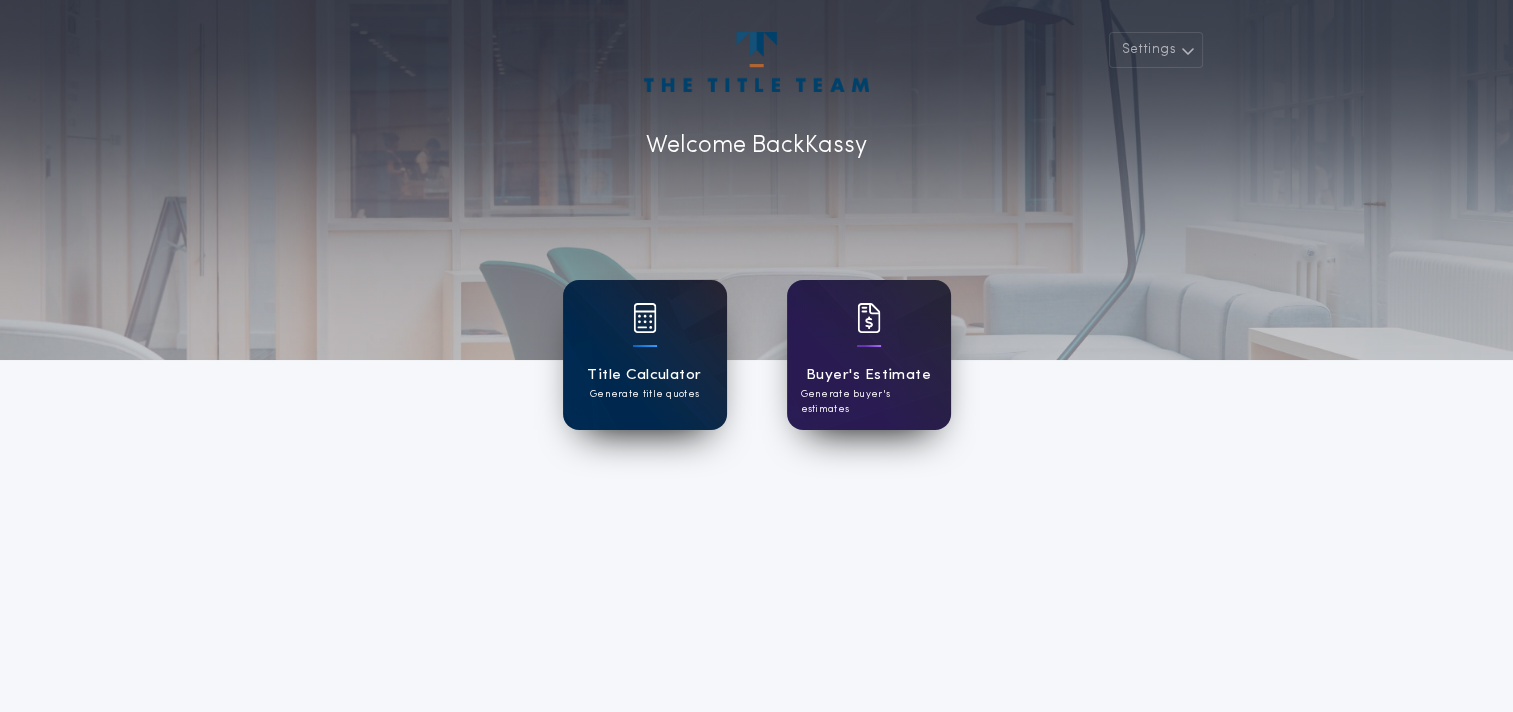 click on "Title Calculator" at bounding box center (644, 375) 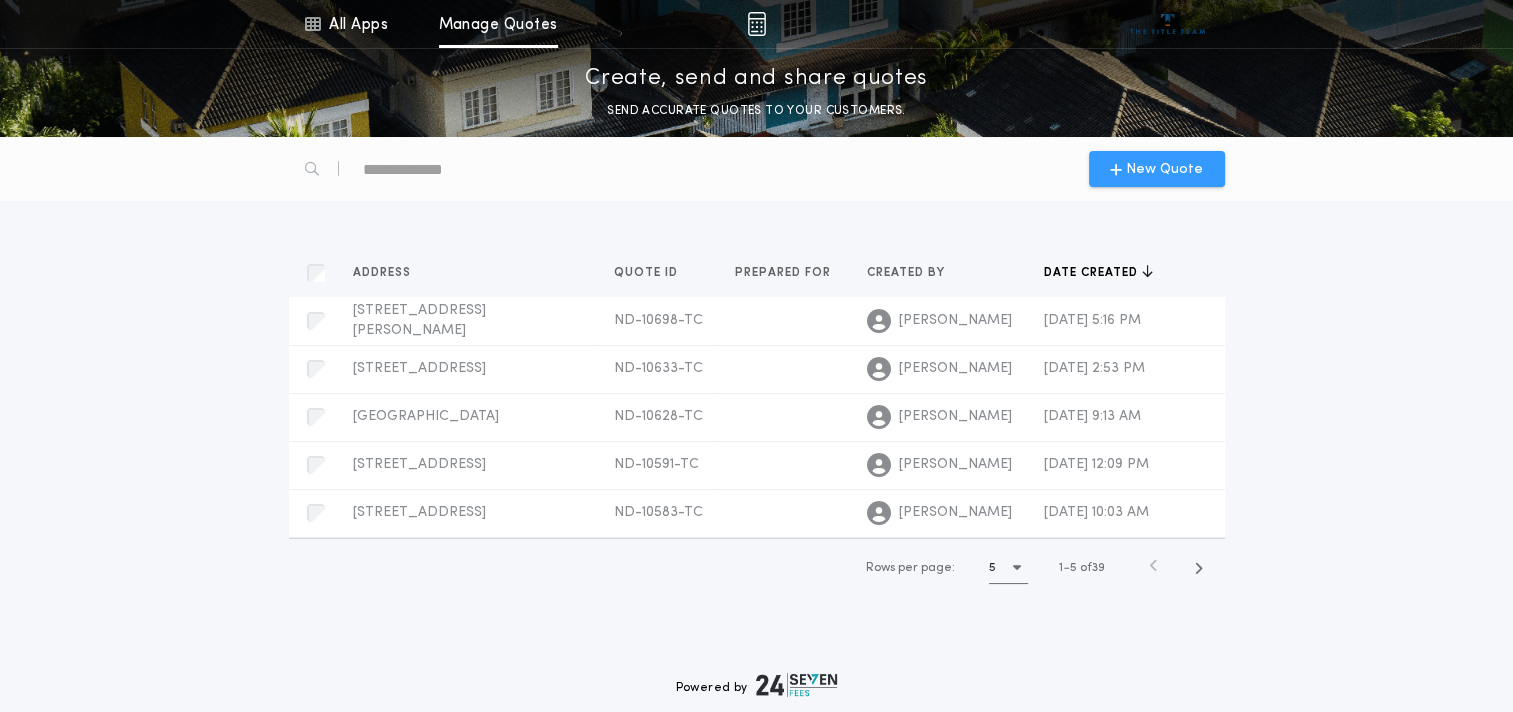 click on "New Quote" at bounding box center [1164, 169] 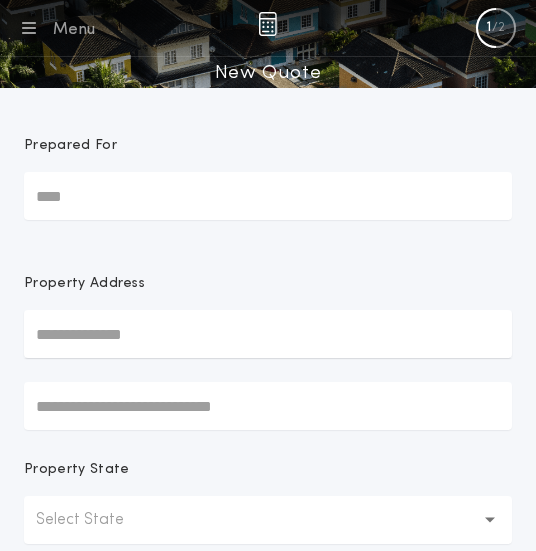 click on "Prepared For" at bounding box center (268, 196) 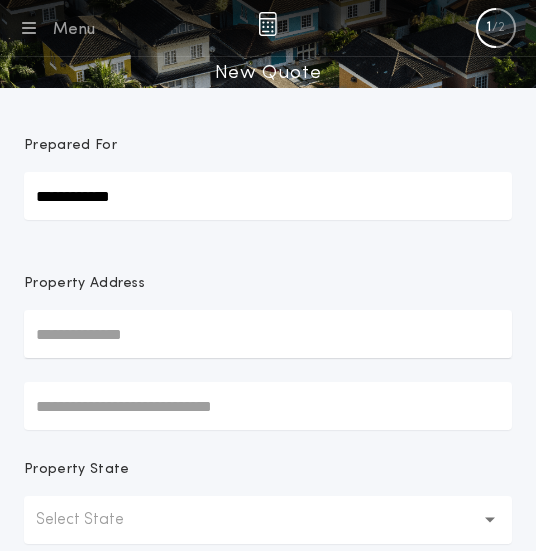 click at bounding box center [268, 334] 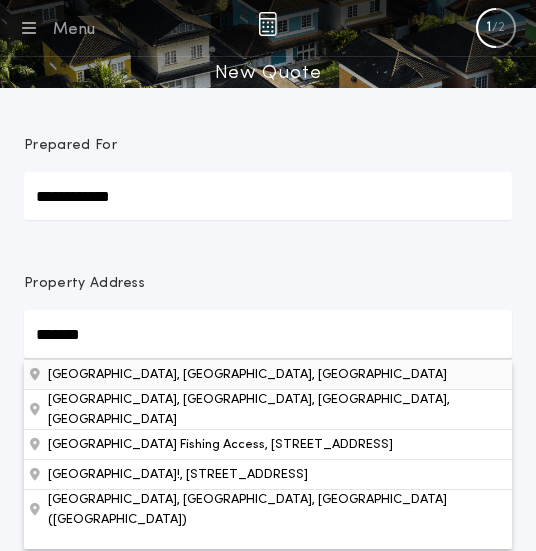 click on "[GEOGRAPHIC_DATA], [GEOGRAPHIC_DATA], [GEOGRAPHIC_DATA]" at bounding box center [268, 374] 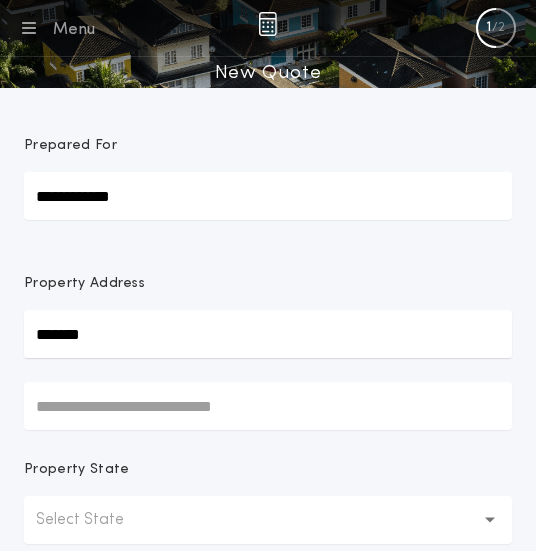 type on "**********" 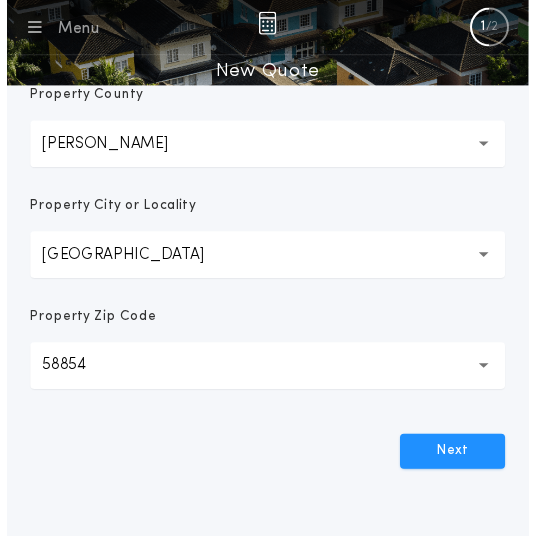 scroll, scrollTop: 496, scrollLeft: 0, axis: vertical 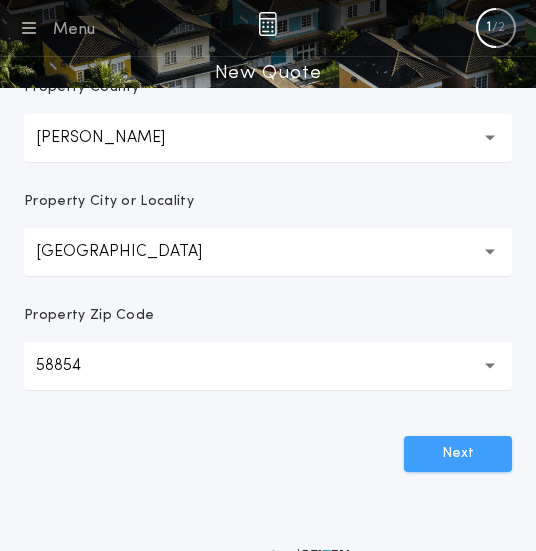 click on "Next" at bounding box center (458, 454) 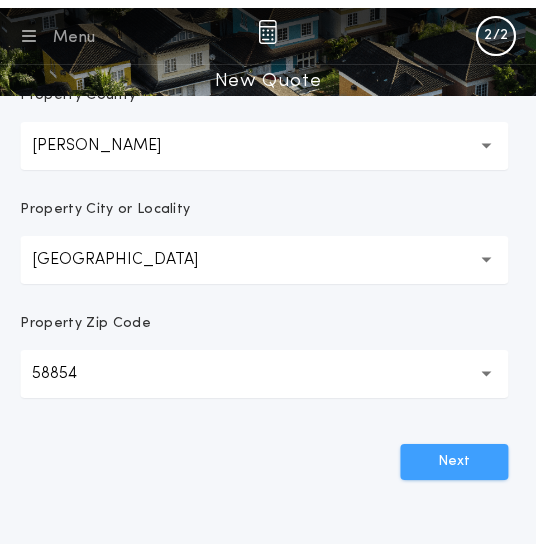 scroll, scrollTop: 0, scrollLeft: 0, axis: both 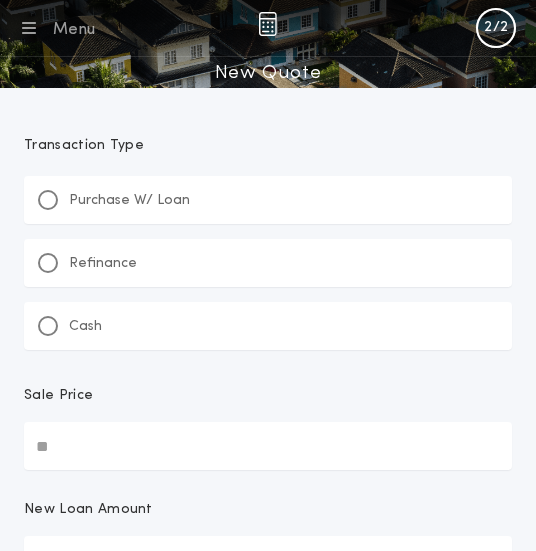 click on "Purchase W/ Loan" at bounding box center [114, 200] 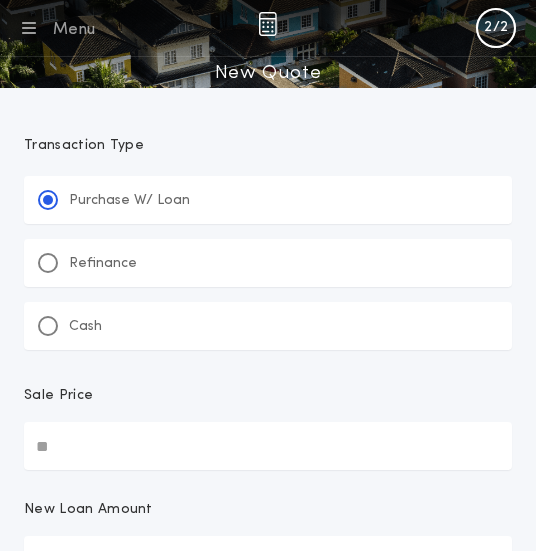 drag, startPoint x: 98, startPoint y: 444, endPoint x: 0, endPoint y: 457, distance: 98.85848 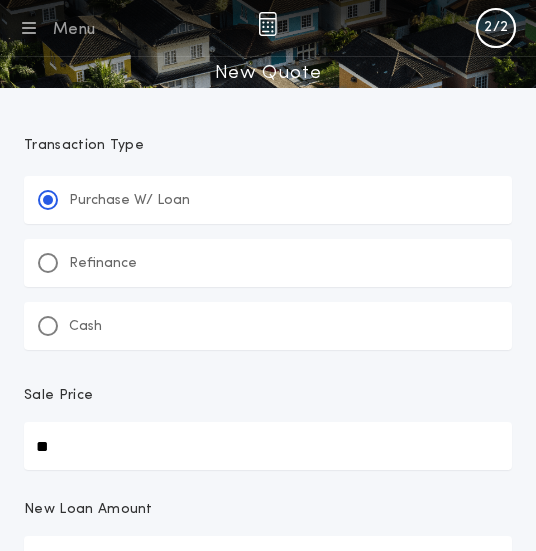 type on "**" 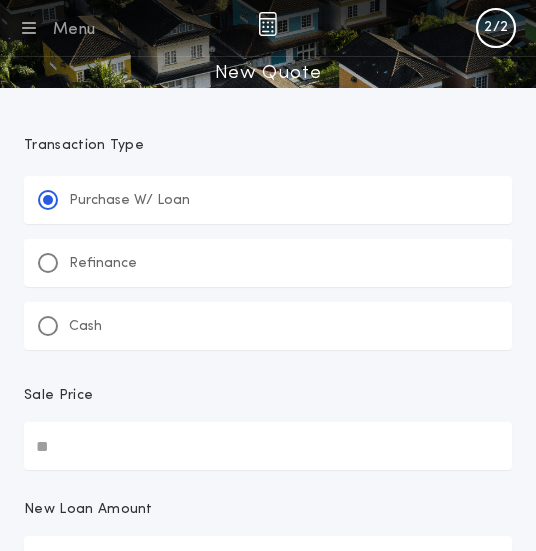 type 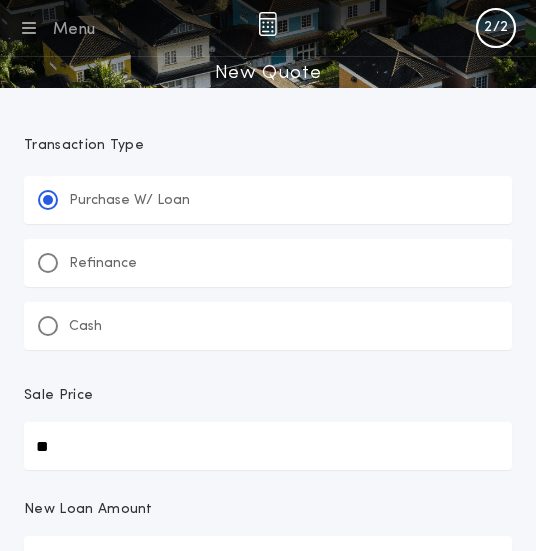 type on "**" 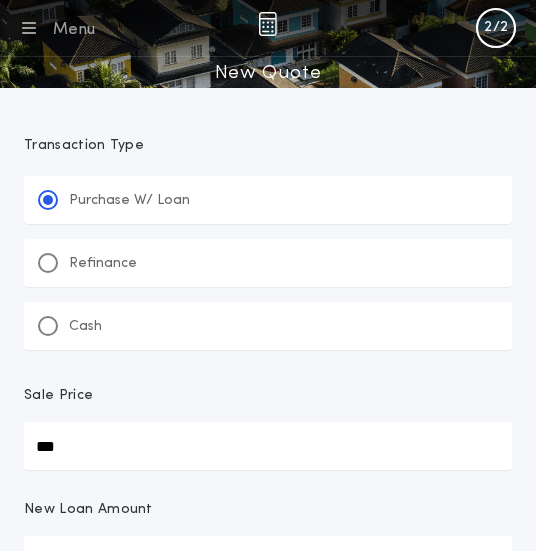 type on "***" 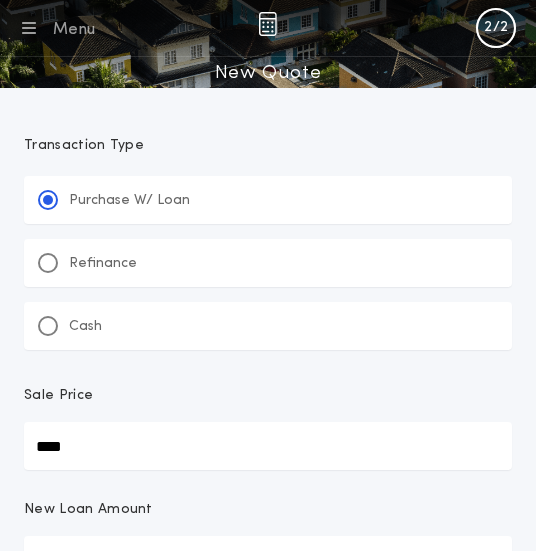 type on "****" 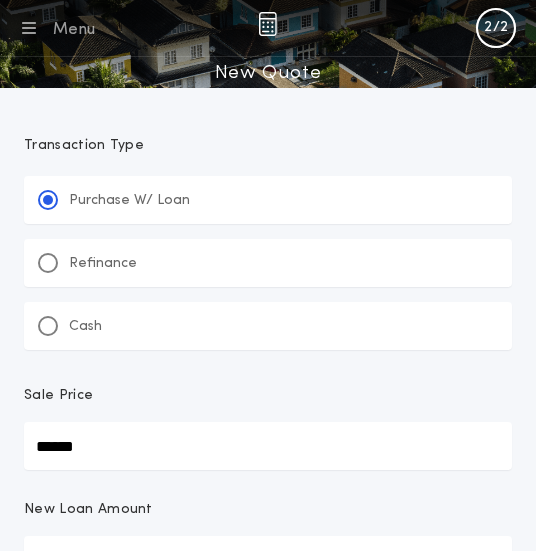 type on "******" 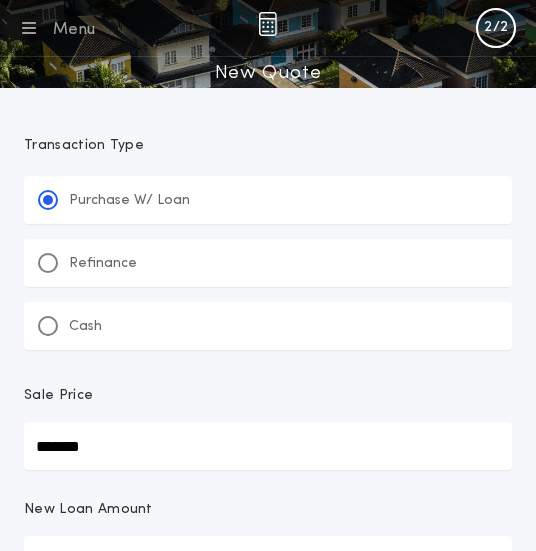 type on "*******" 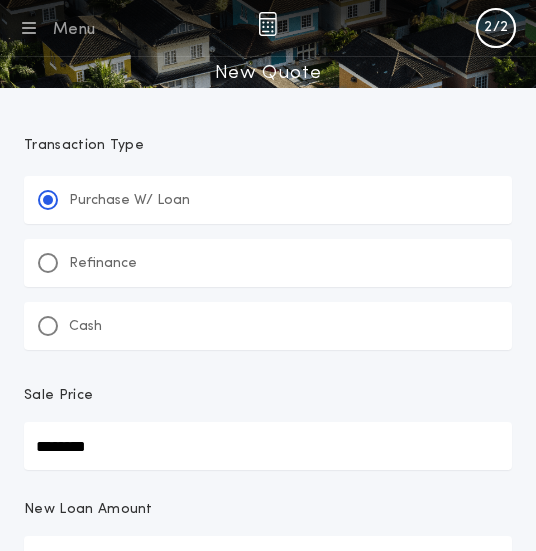 type on "********" 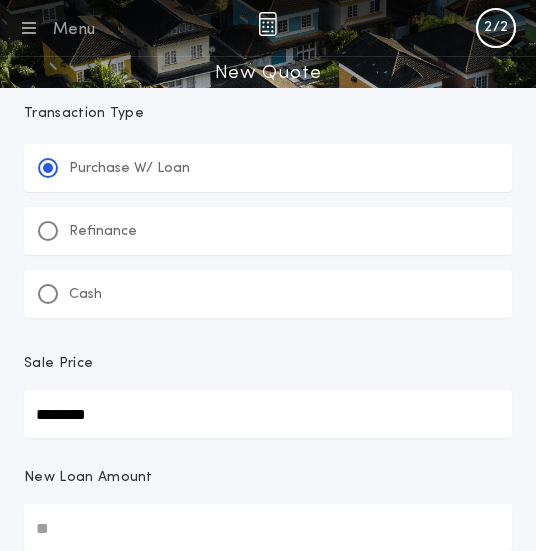 type 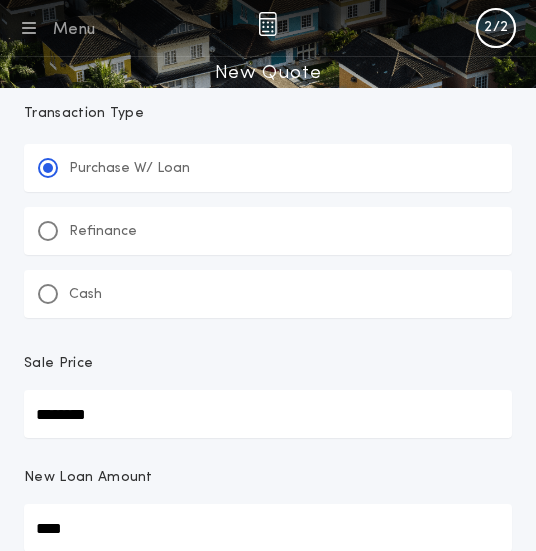 type on "******" 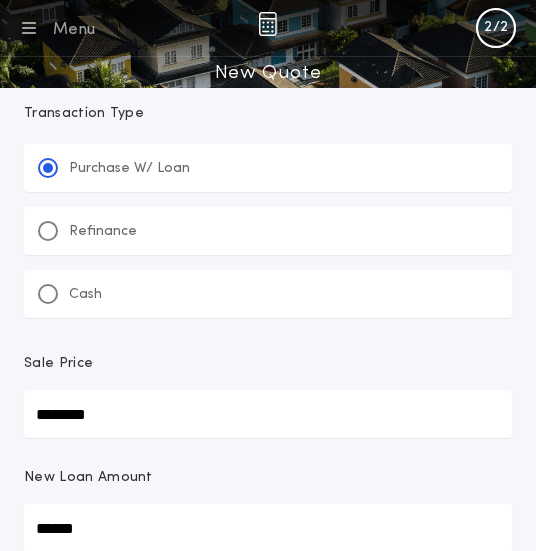 type on "*******" 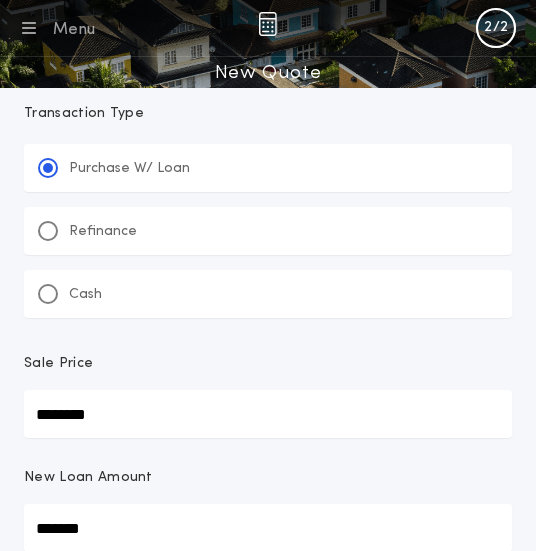type on "********" 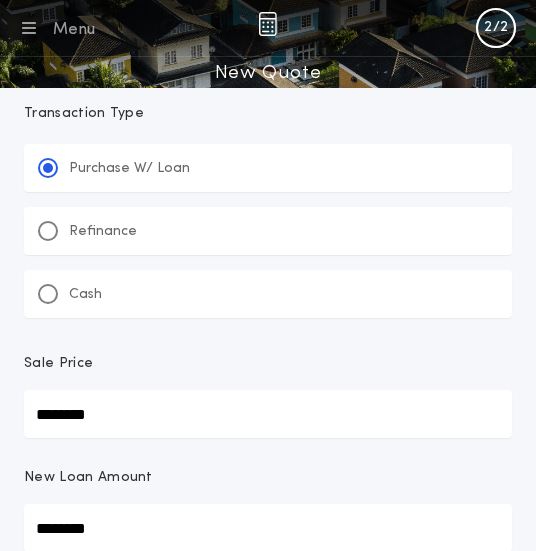 scroll, scrollTop: 398, scrollLeft: 0, axis: vertical 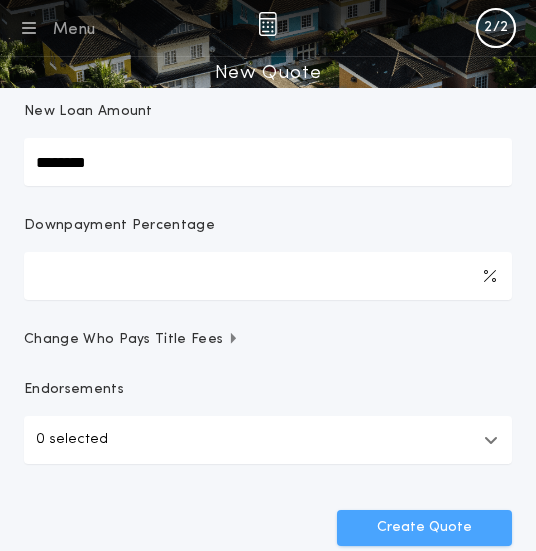 type on "********" 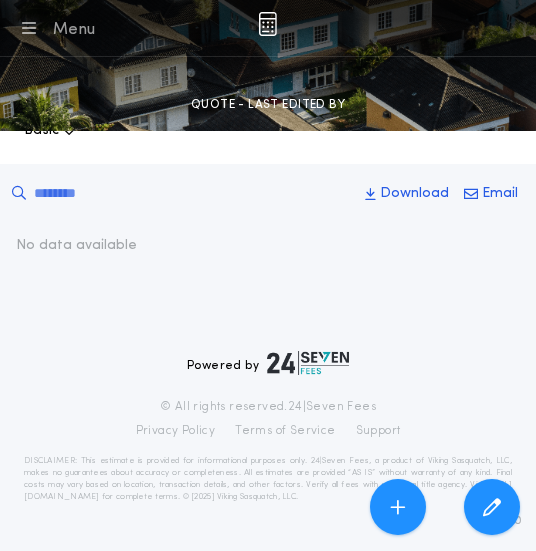 scroll, scrollTop: 0, scrollLeft: 0, axis: both 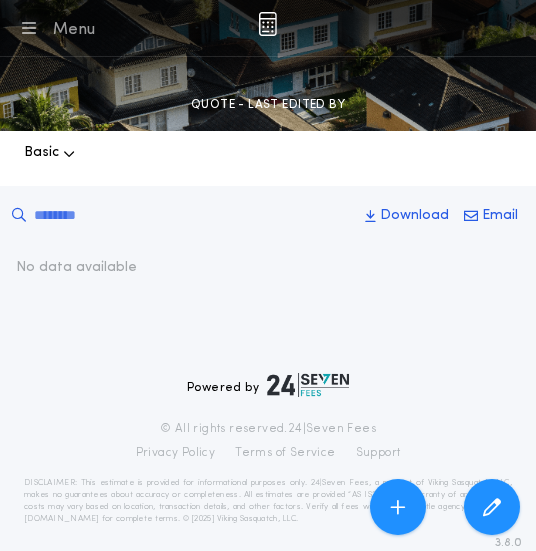 type on "********" 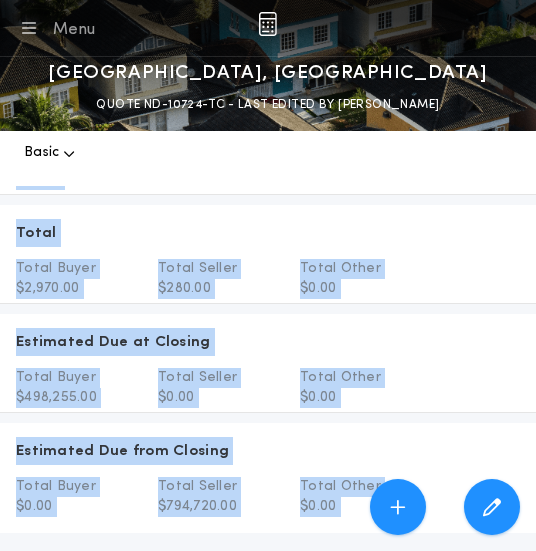 scroll, scrollTop: 1488, scrollLeft: 0, axis: vertical 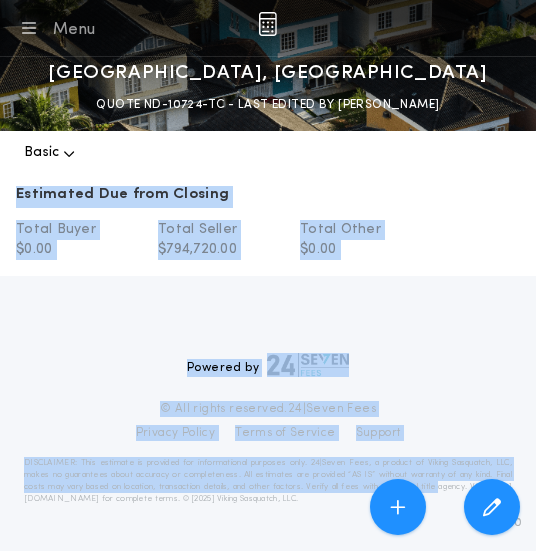 drag, startPoint x: 0, startPoint y: 550, endPoint x: -121, endPoint y: 665, distance: 166.93112 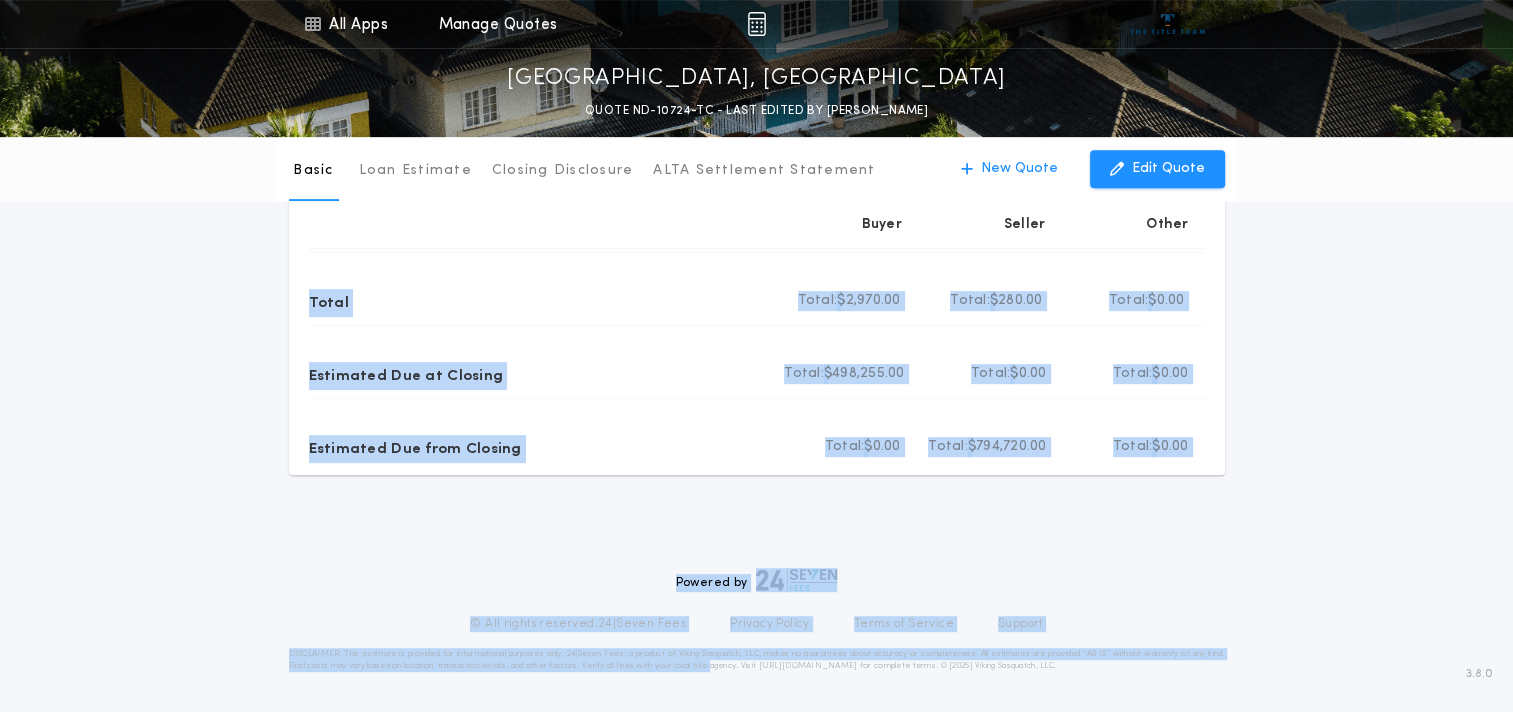 scroll, scrollTop: 832, scrollLeft: 0, axis: vertical 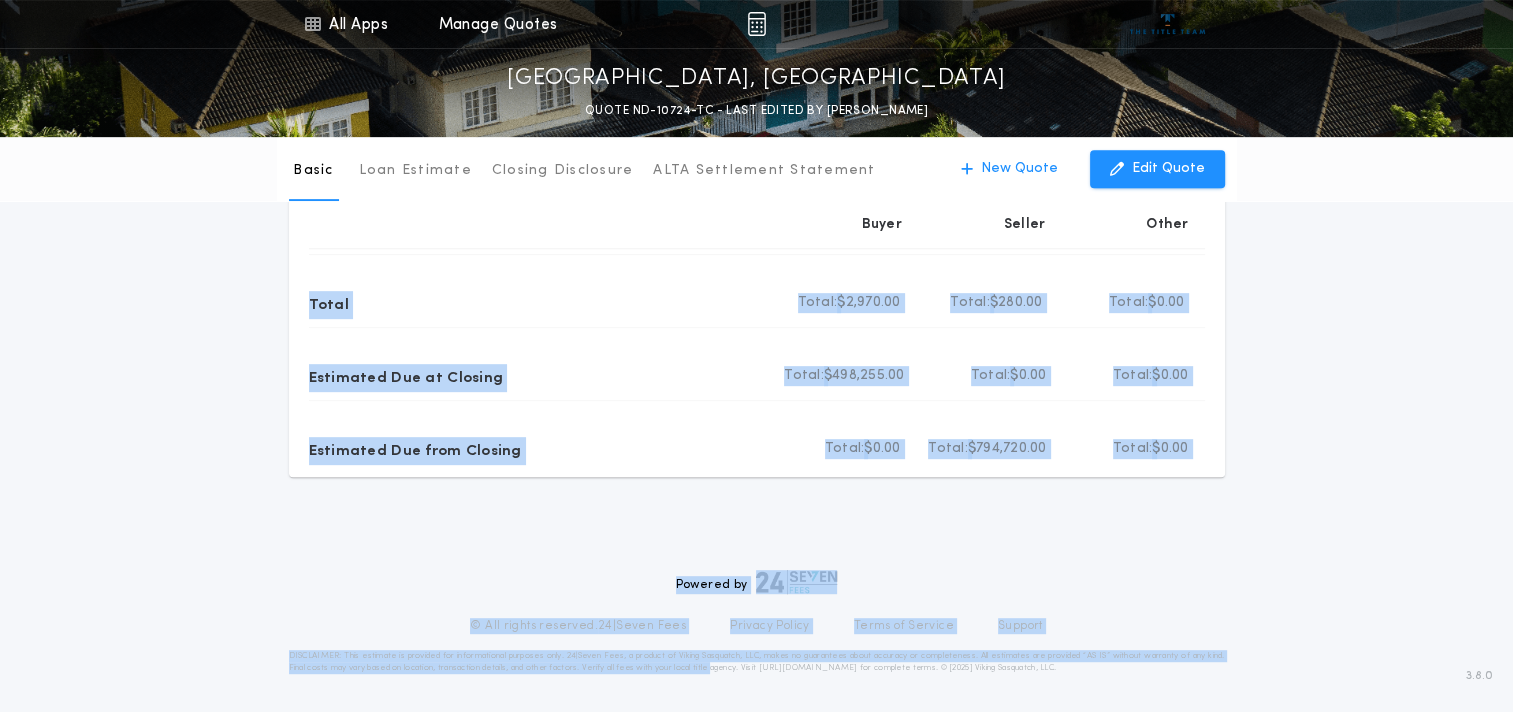 click on "Basic Loan Estimate Closing Disclosure ALTA Settlement Statement Basic New Quote Edit Quote Compare Print Download Email Buyer Seller Other Title Fees Title Premiums Total Buyer Total:   $2,090.00 Total Seller Total:   $0.00 Total Other Total:   $0.00 Owners Policy (Basic) Disclosed Buyer $1,290.00 Loan Policy (Basic) Buyer $800.00 Settlement Fees Total Buyer Total:   $795.00 Total Seller Total:   $280.00 Total Other Total:   $0.00 Closing/Settlement Fee Buyer $200.00 Seller $200.00 Courier Fee (per pkg) Buyer $45.00 Seller $45.00 Location Report Buyer $200.00 Title Opinion & Exam Buyer $315.00 Wire Fee (one way) Buyer $35.00 Seller $35.00 Recording Fees & Transfer Taxes Recording Fees & Transfer Taxes Total Buyer Total:   $85.00 Total Seller Total:   $0.00 Total Other Total:   $0.00 Recording Fee (Deed) Buyer $20.00 Recording Fee (Mortgage) Buyer $65.00 Total Total Buyer Total:   $2,970.00 Total Seller Total:   $280.00 Total Other Total:   $0.00 Estimated Due at Closing Total Buyer Total:" at bounding box center [756, -109] 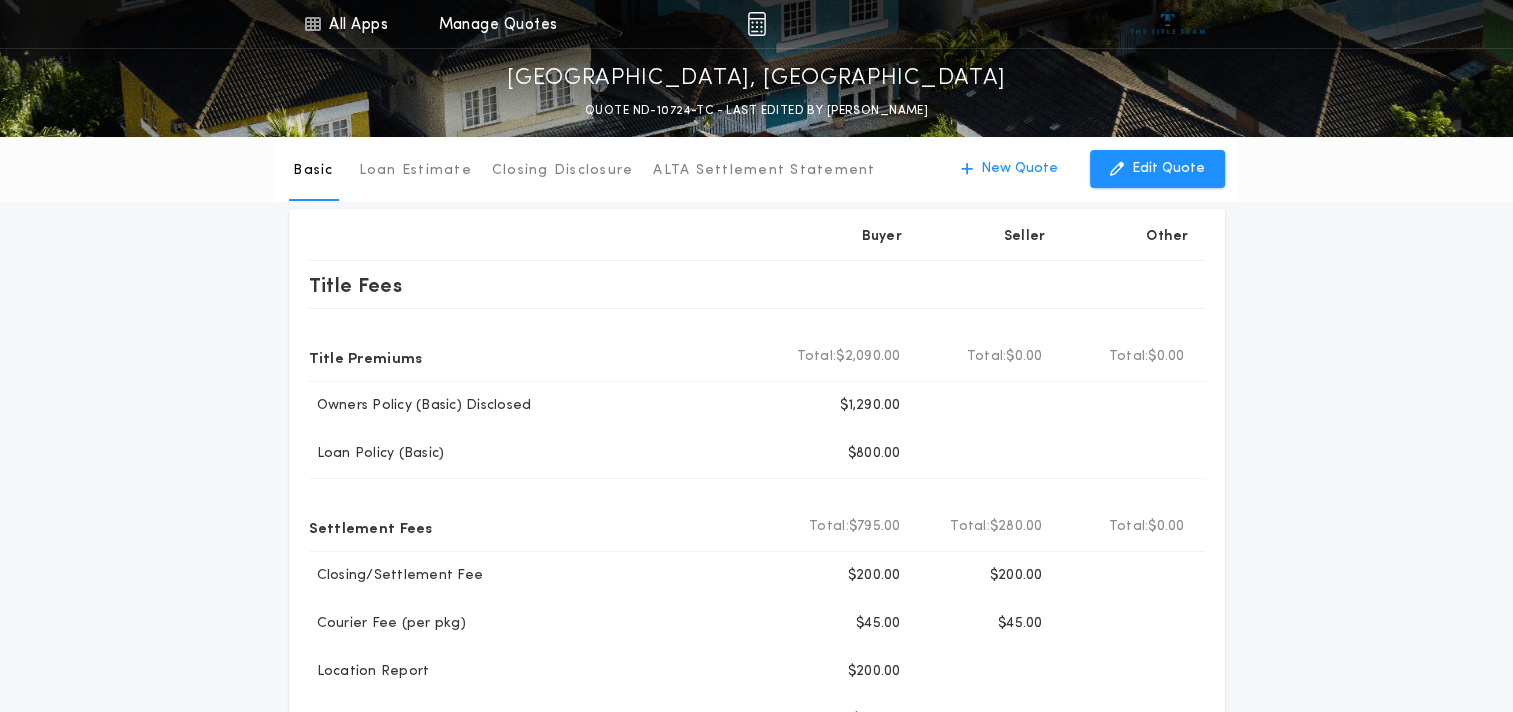 scroll, scrollTop: 0, scrollLeft: 0, axis: both 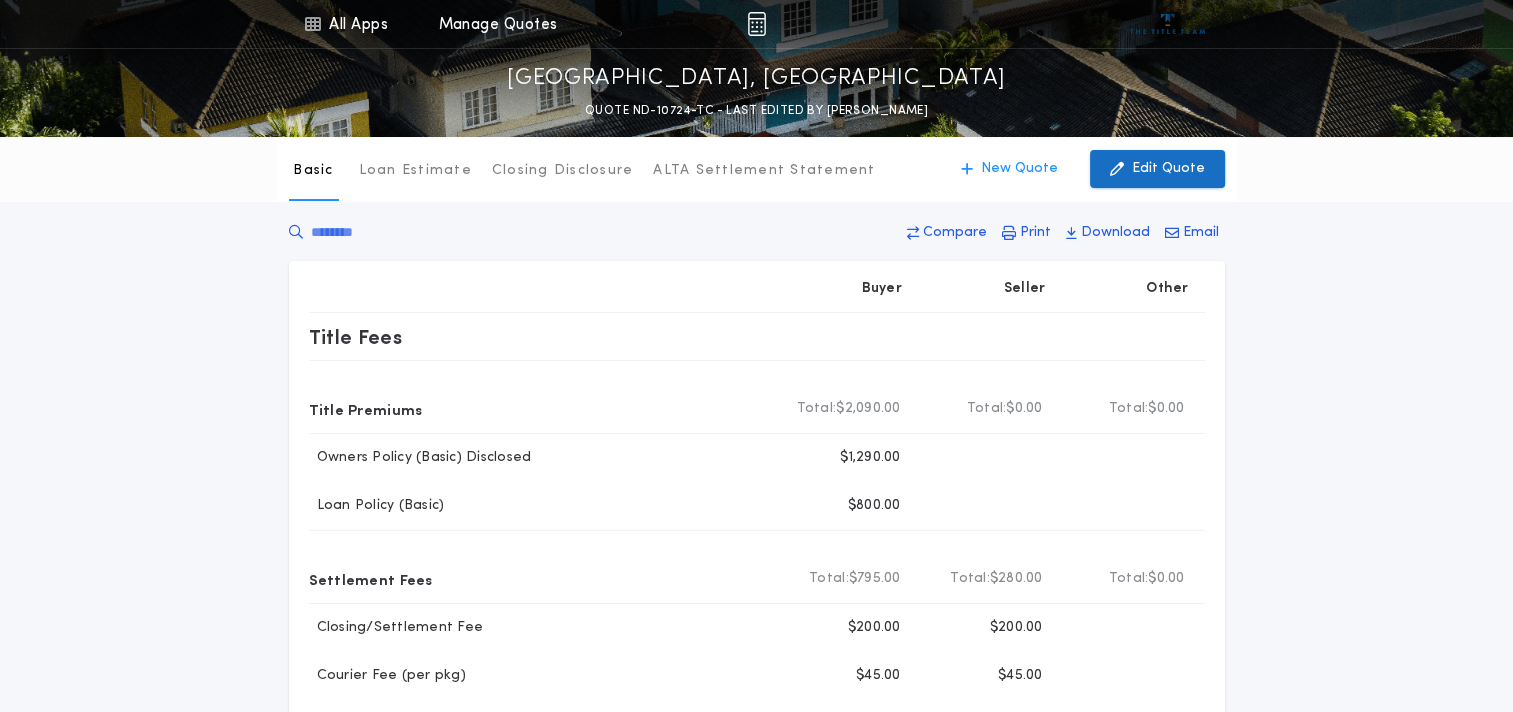 click on "Edit Quote" at bounding box center (1157, 169) 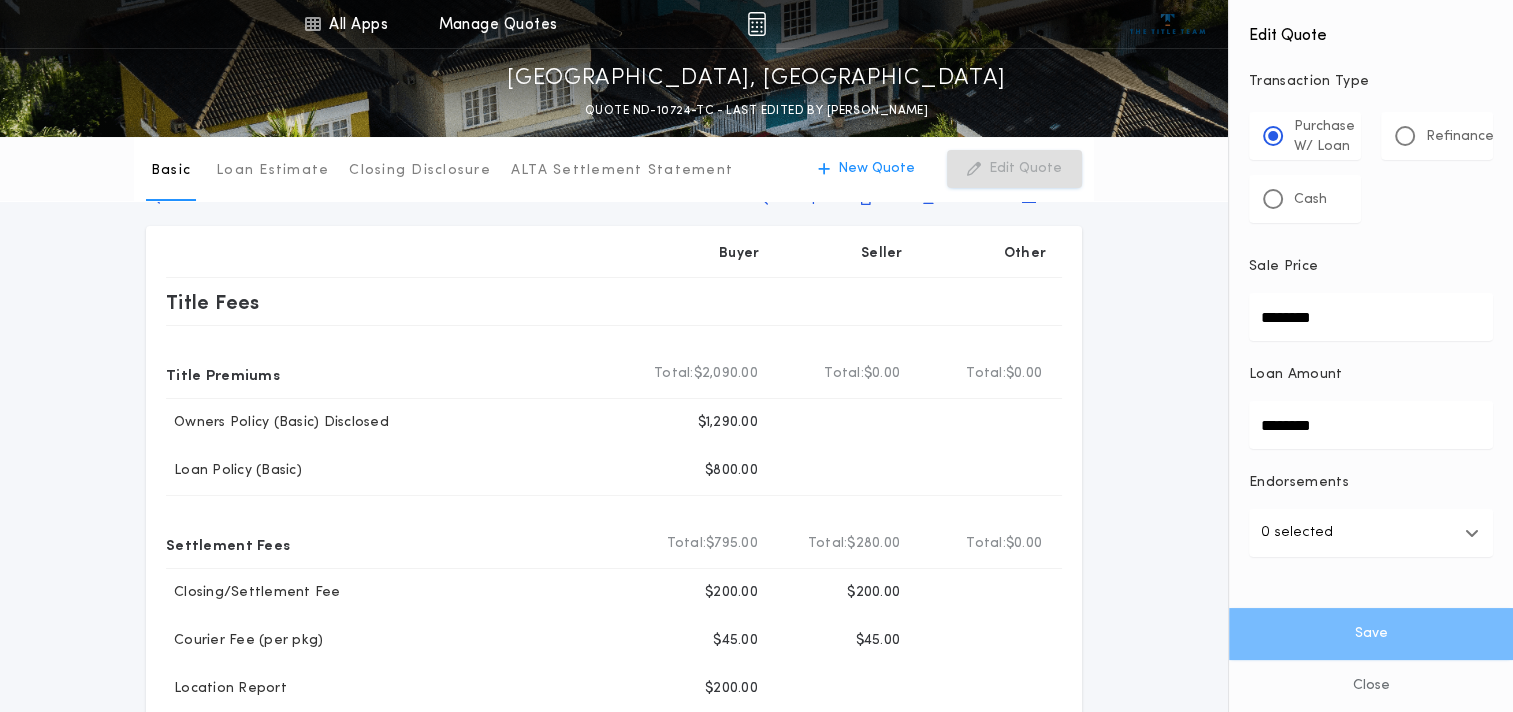 scroll, scrollTop: 0, scrollLeft: 0, axis: both 